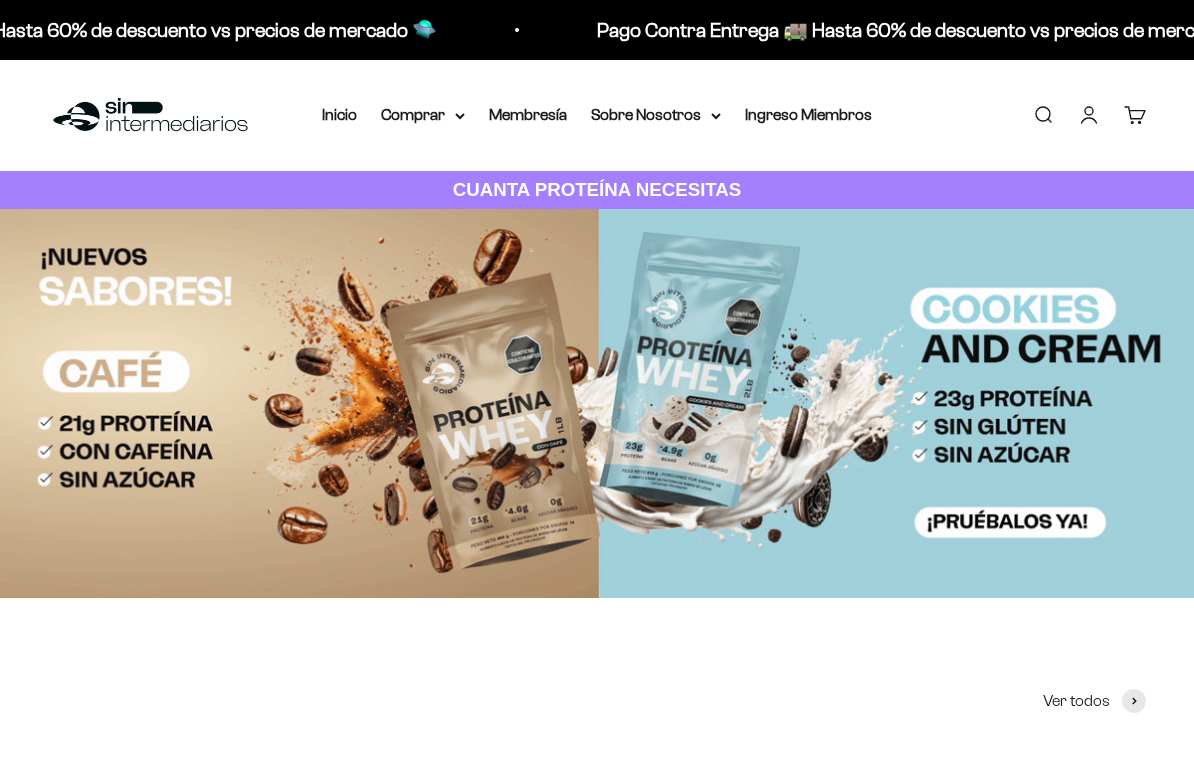 scroll, scrollTop: 0, scrollLeft: 0, axis: both 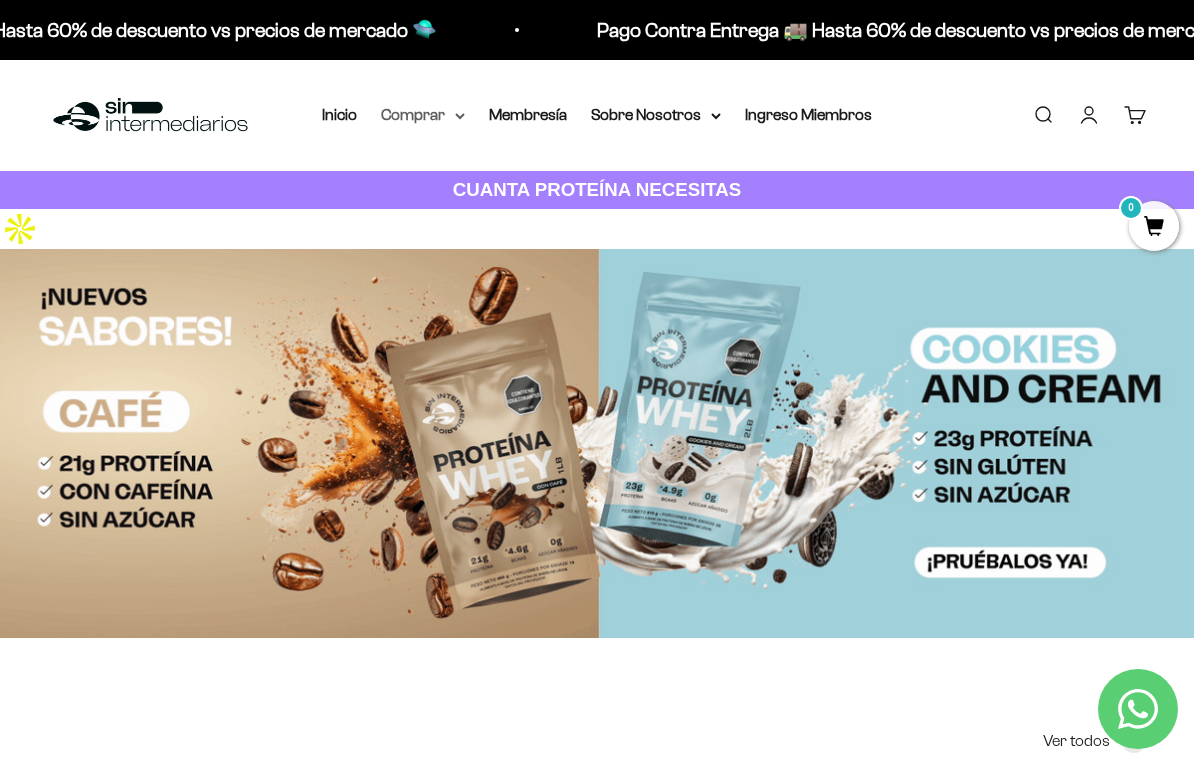 click on "Comprar" at bounding box center (423, 115) 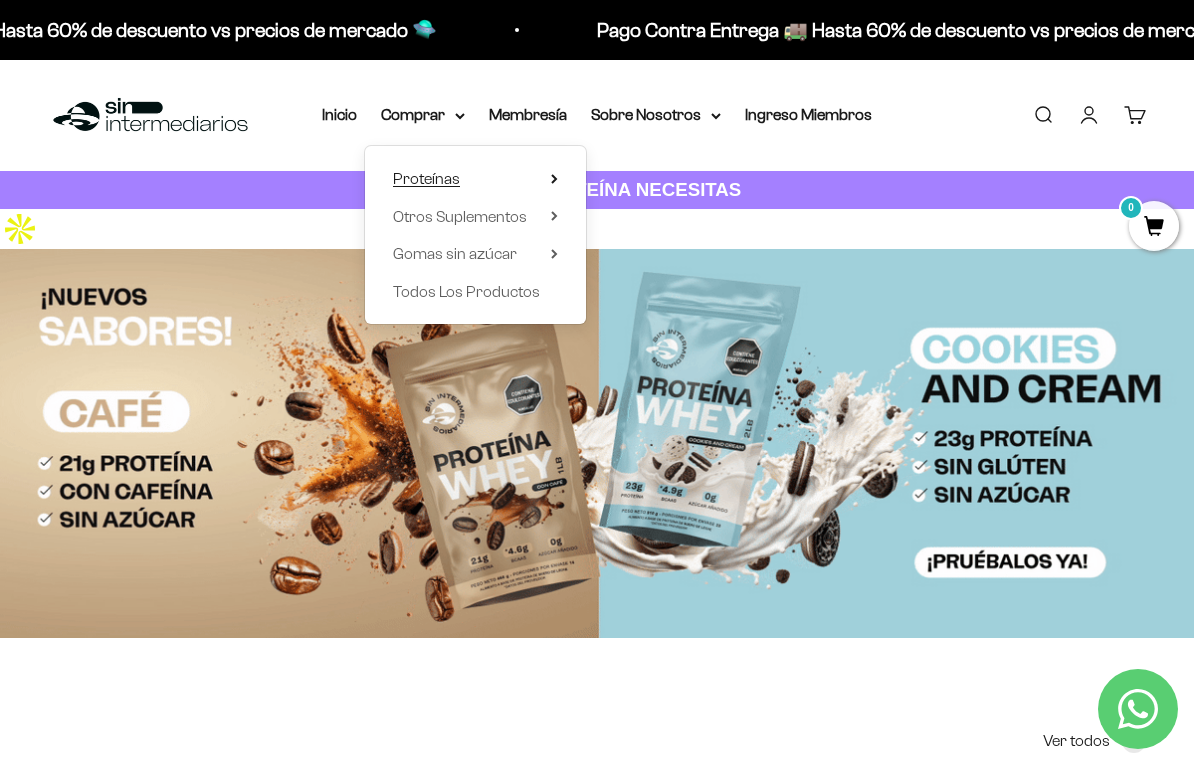 click on "Proteínas" at bounding box center [426, 178] 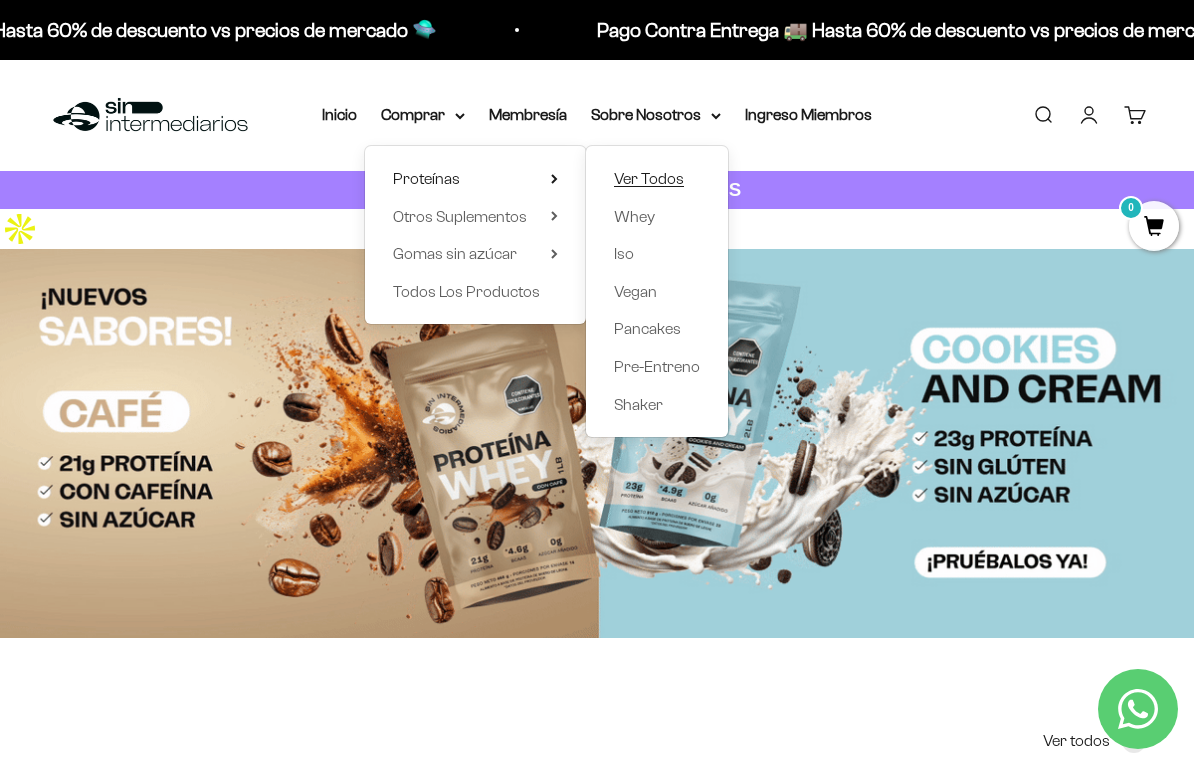 click on "Ver Todos" at bounding box center (649, 178) 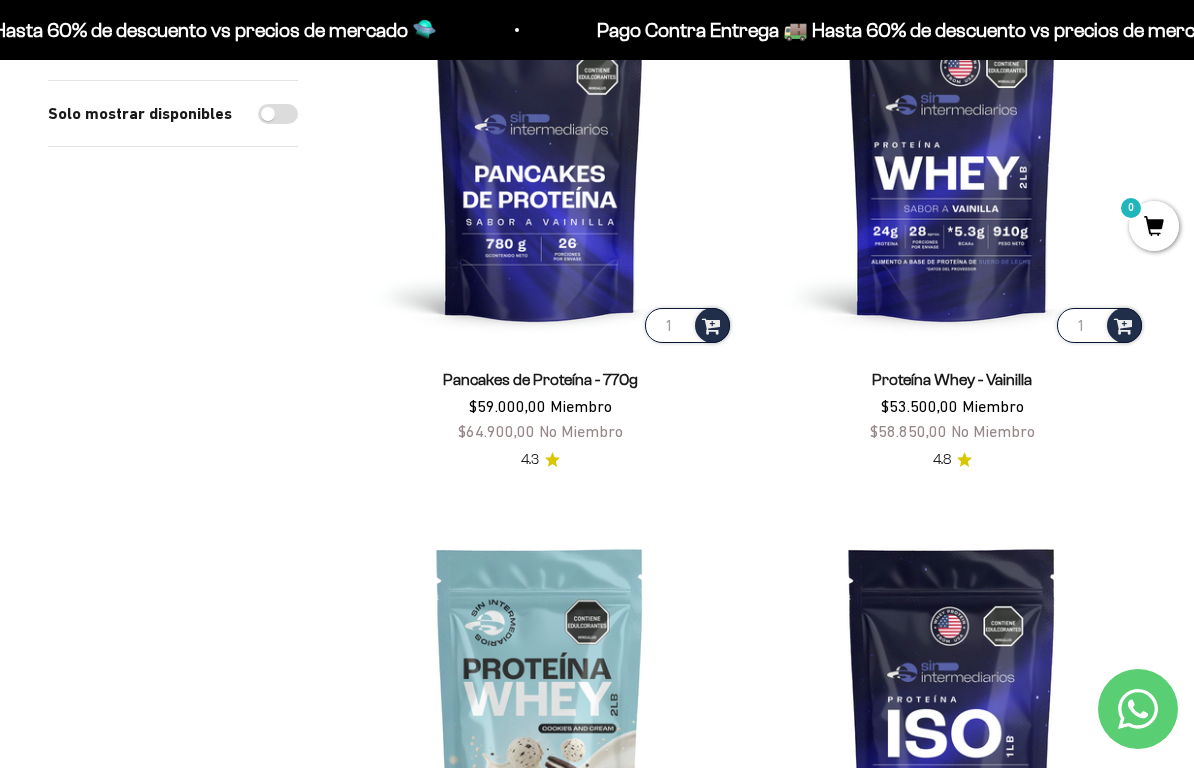 scroll, scrollTop: 506, scrollLeft: 0, axis: vertical 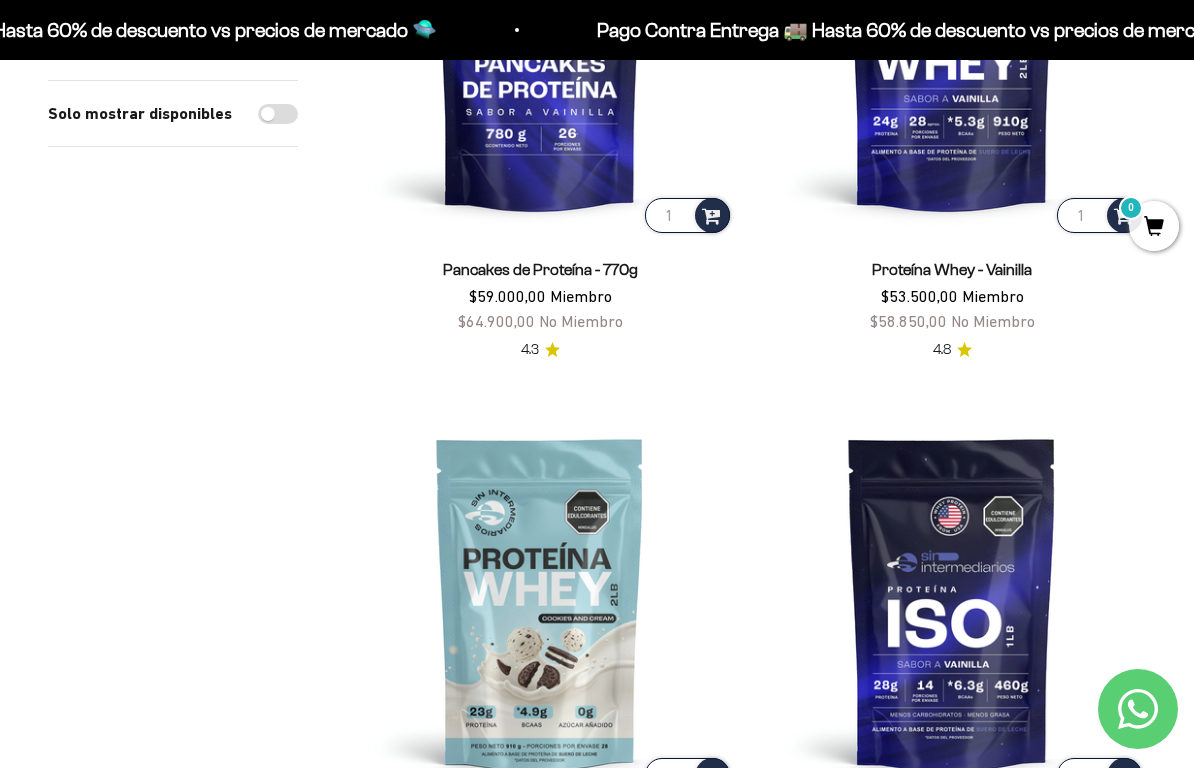 click at bounding box center [711, 1335] 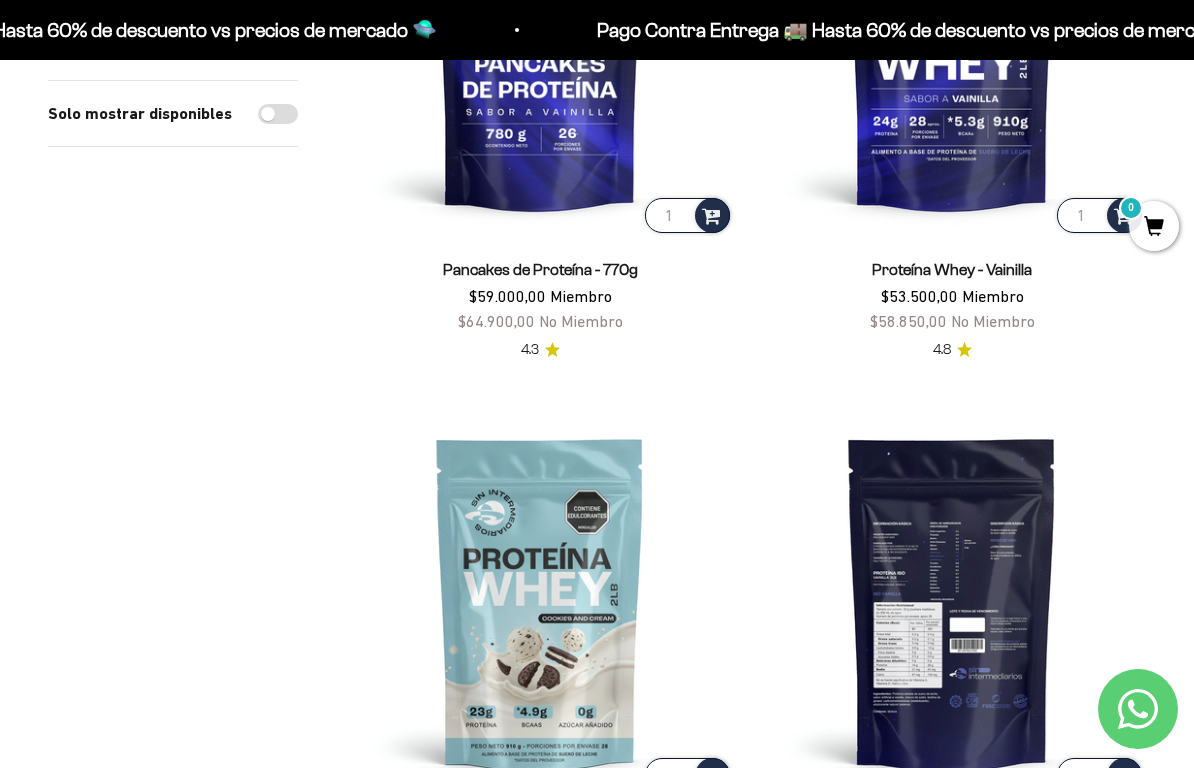 scroll, scrollTop: 0, scrollLeft: 0, axis: both 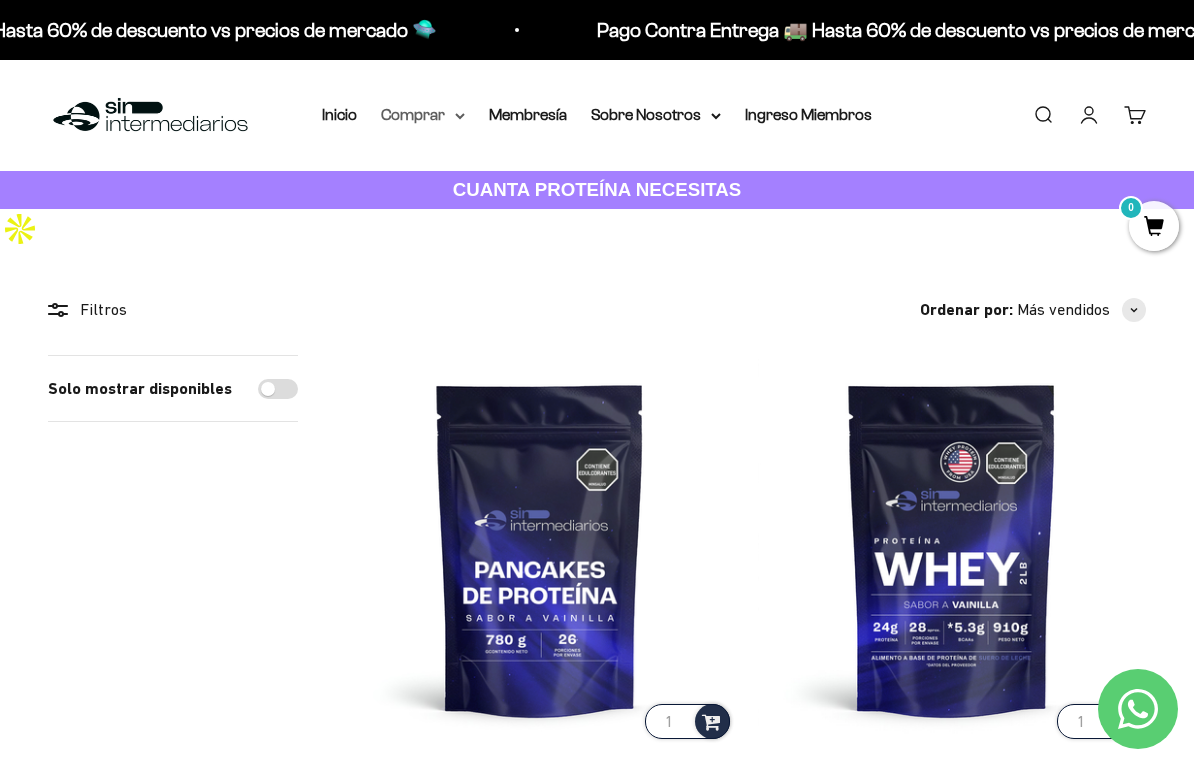 click on "Comprar" at bounding box center [423, 115] 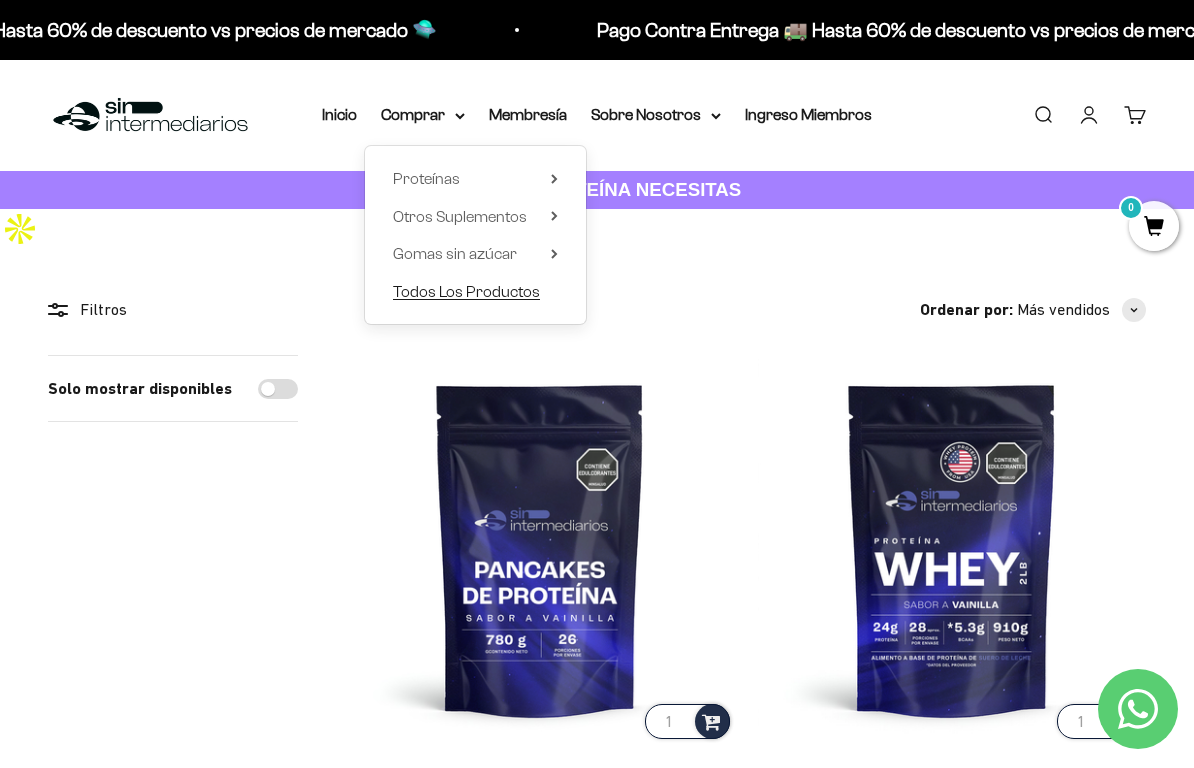 click on "Todos Los Productos" at bounding box center [466, 291] 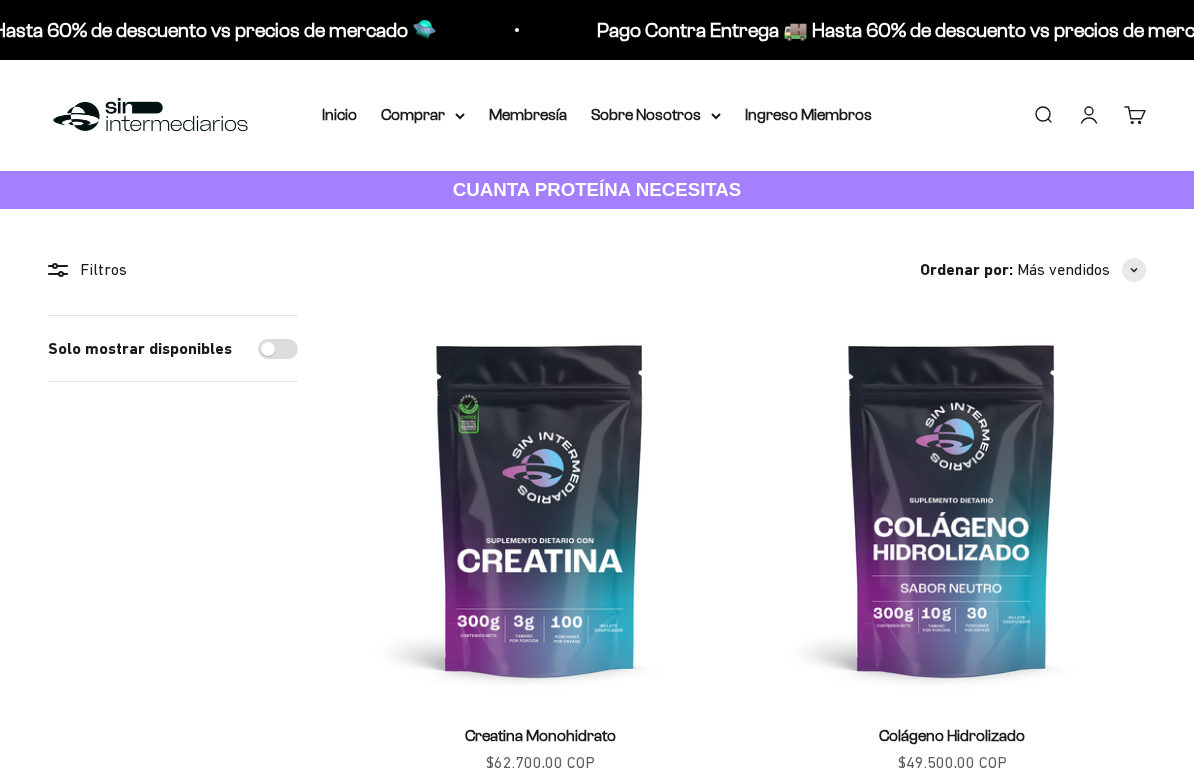 scroll, scrollTop: 0, scrollLeft: 0, axis: both 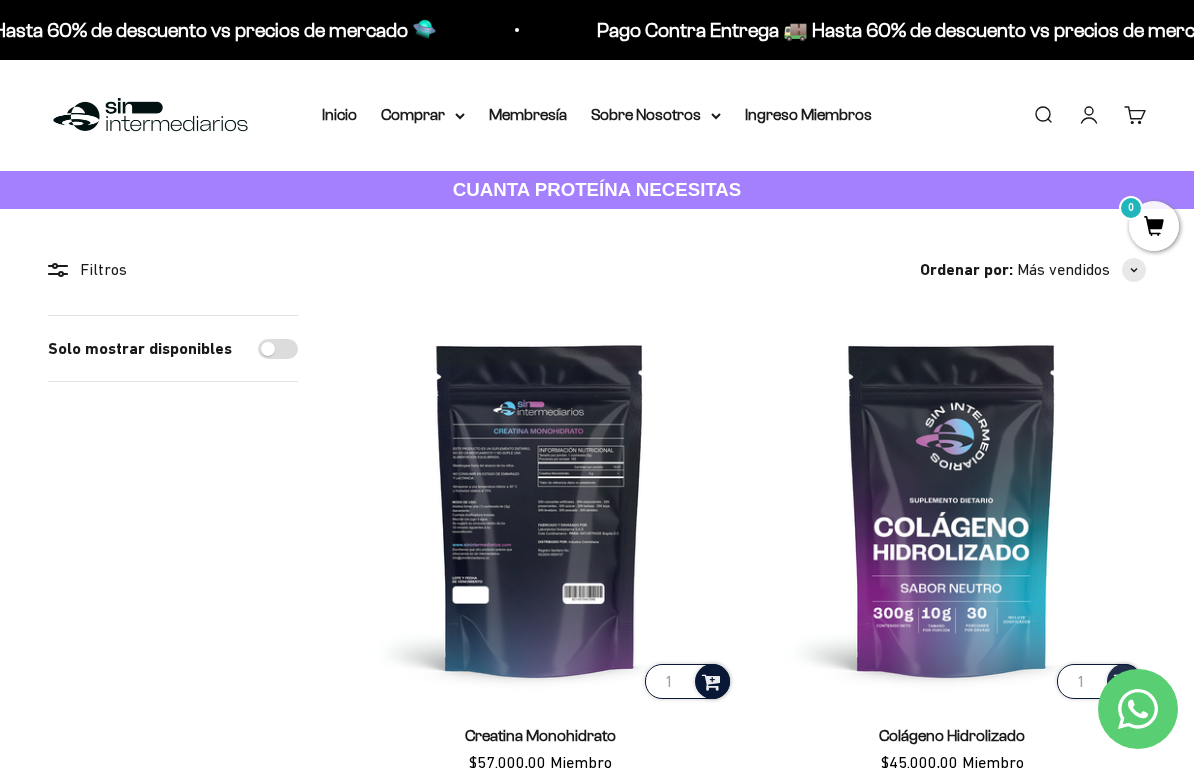 click at bounding box center (711, 680) 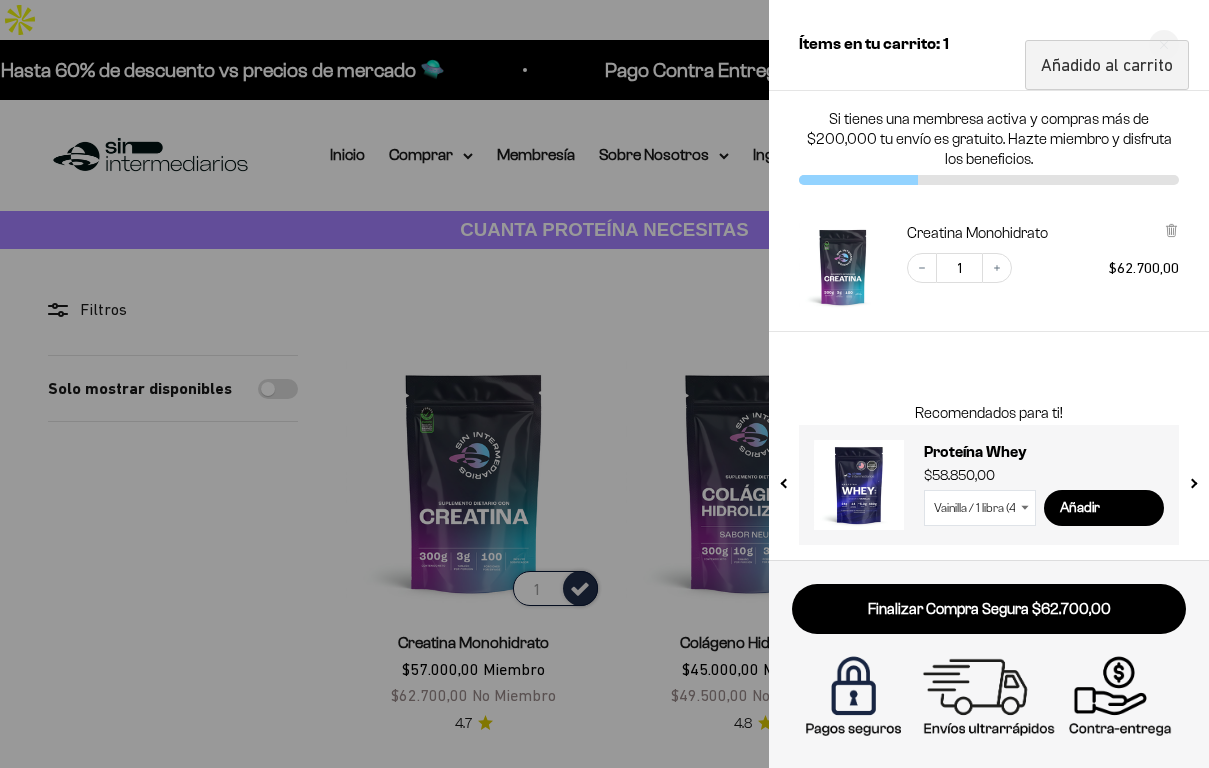 click at bounding box center (604, 384) 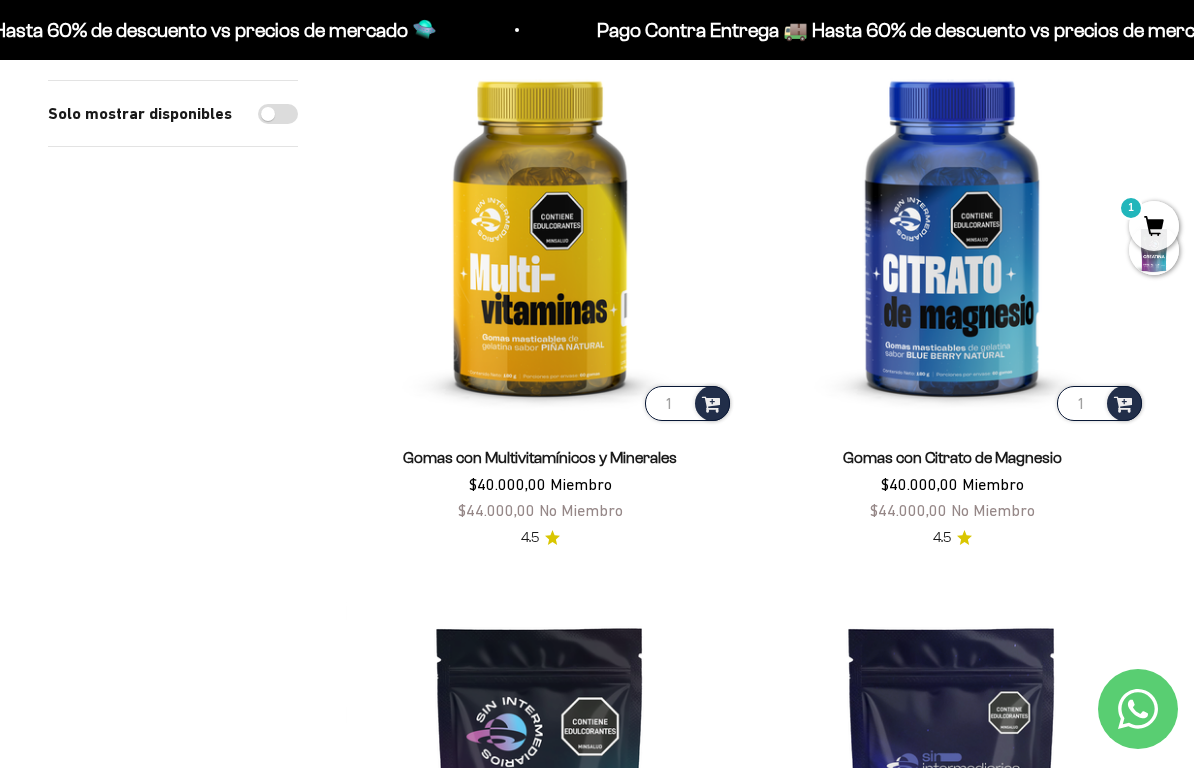scroll, scrollTop: 1455, scrollLeft: 0, axis: vertical 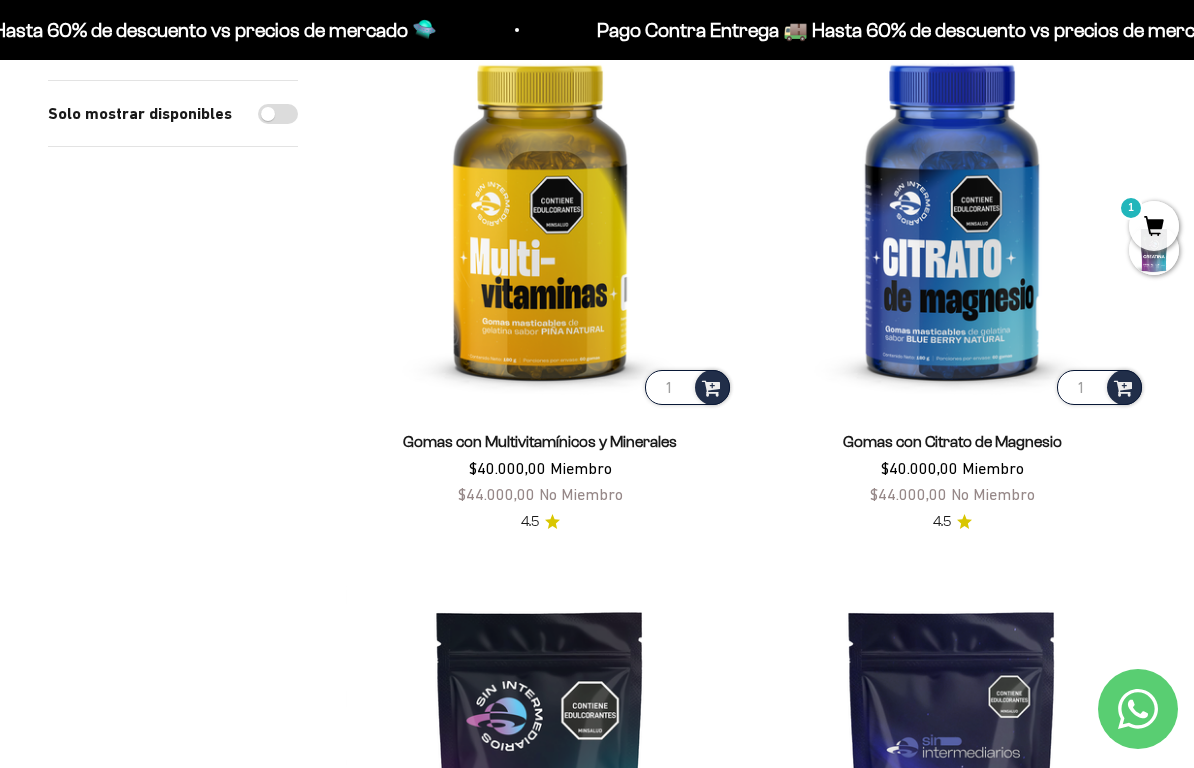 click at bounding box center (1123, 1507) 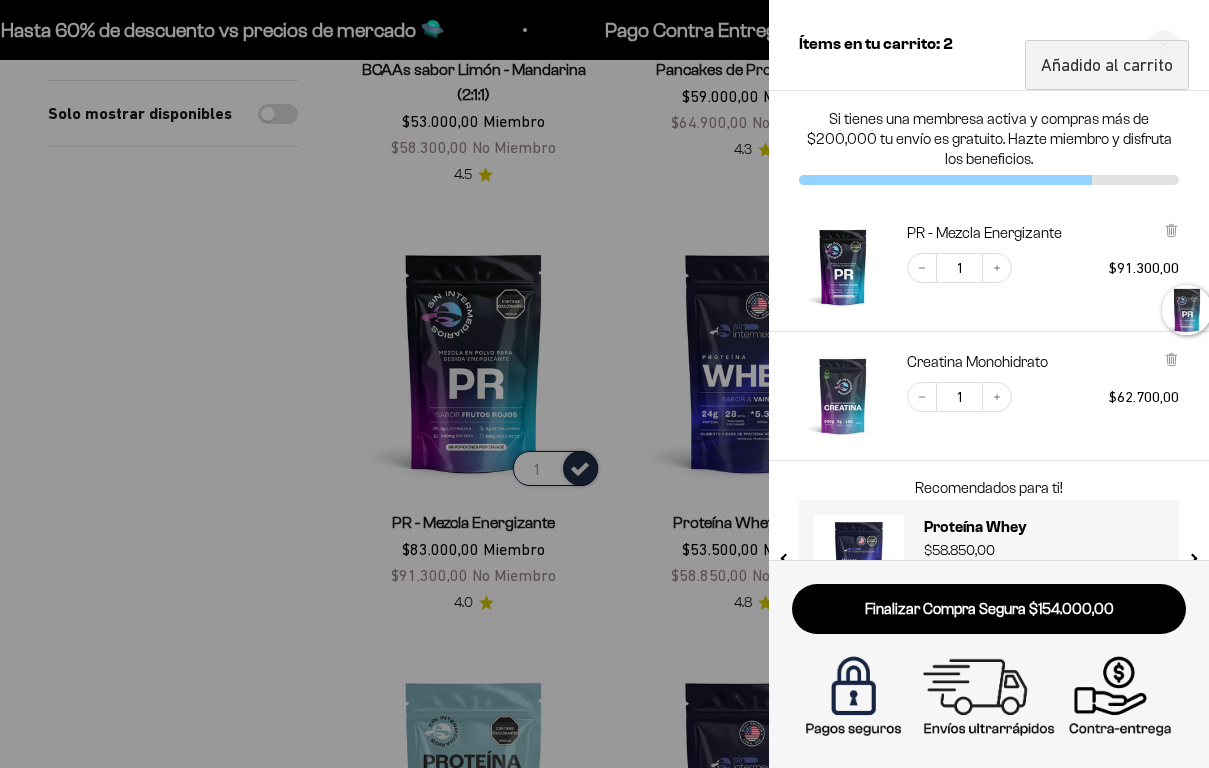 click at bounding box center (604, 384) 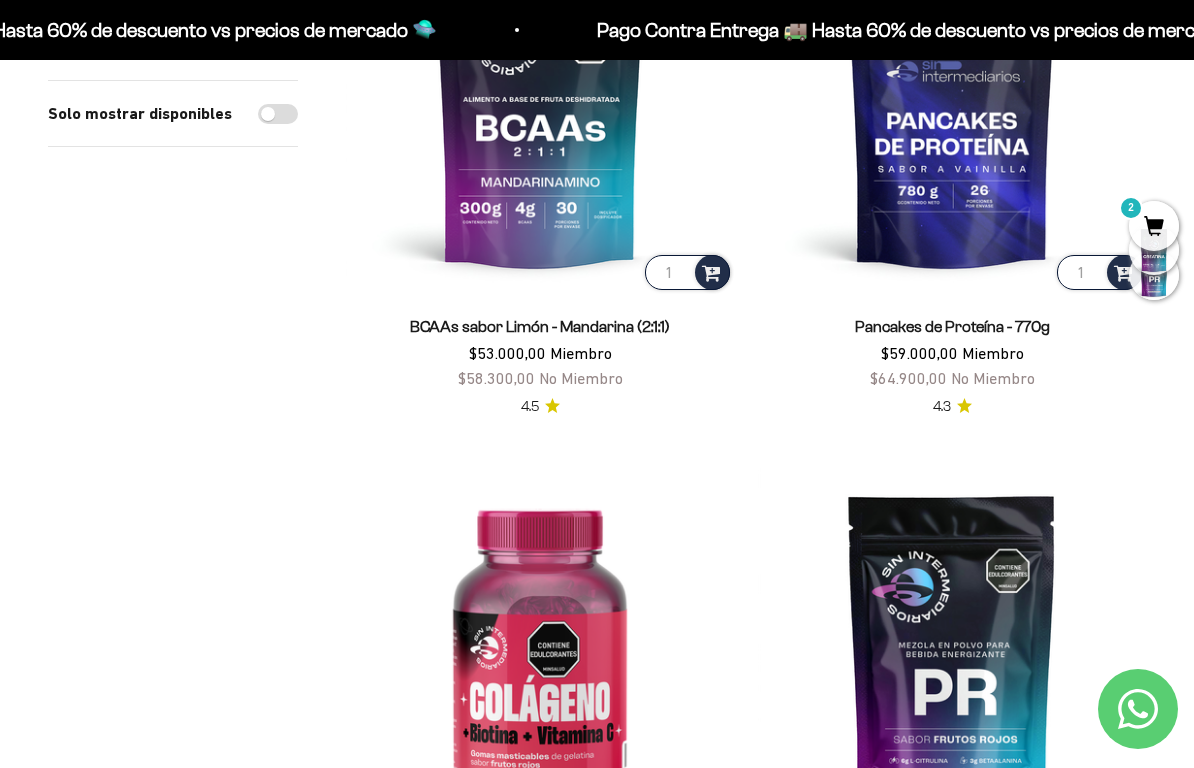 scroll, scrollTop: 2134, scrollLeft: 0, axis: vertical 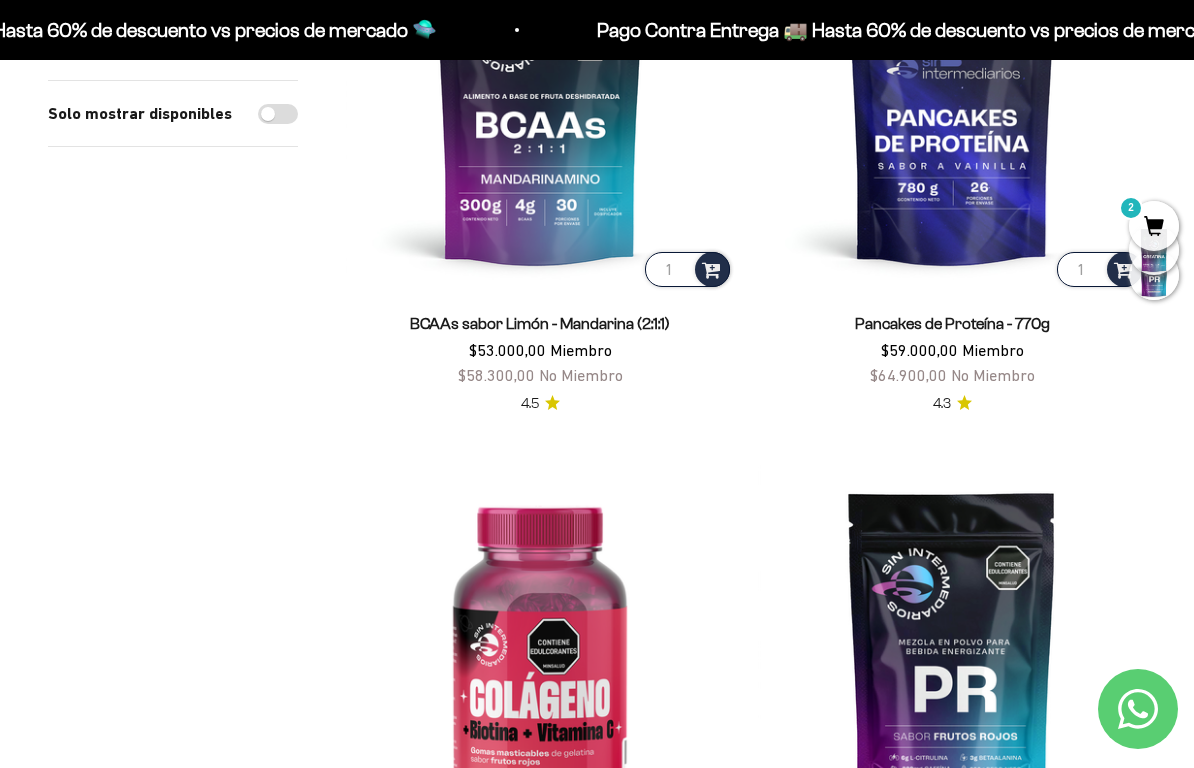 click at bounding box center (1123, 2510) 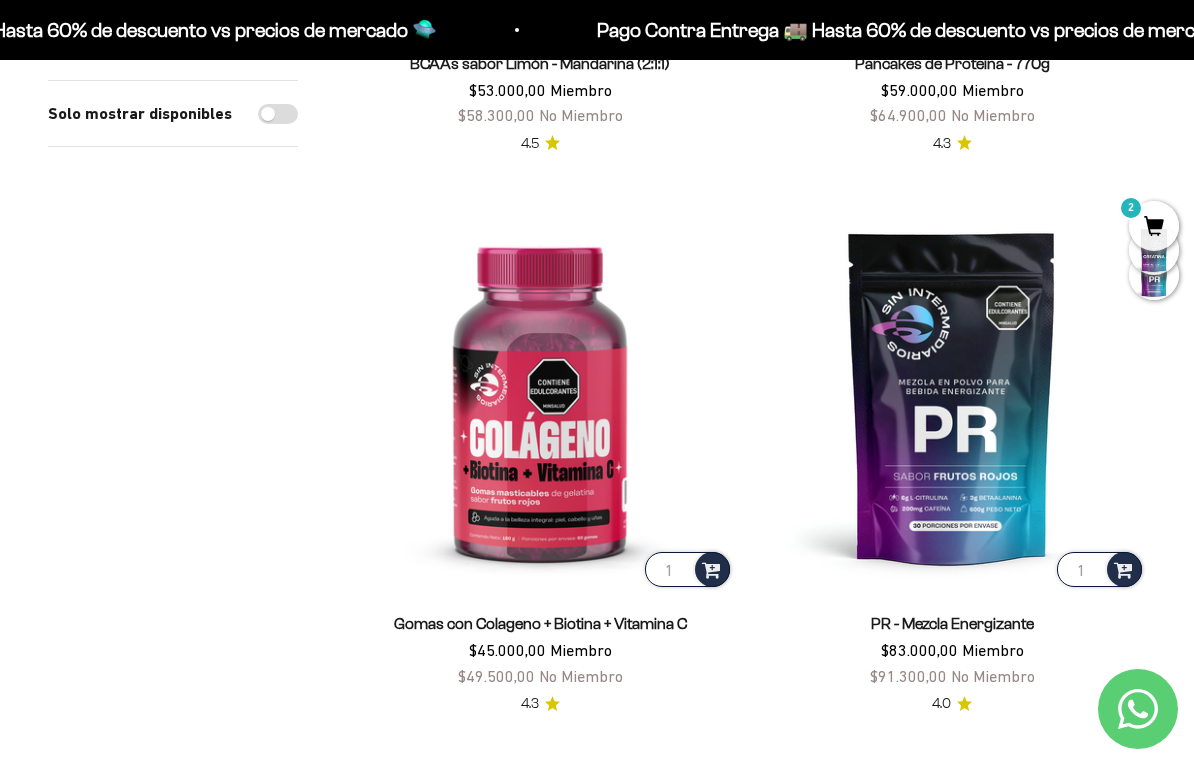 scroll, scrollTop: 2395, scrollLeft: 0, axis: vertical 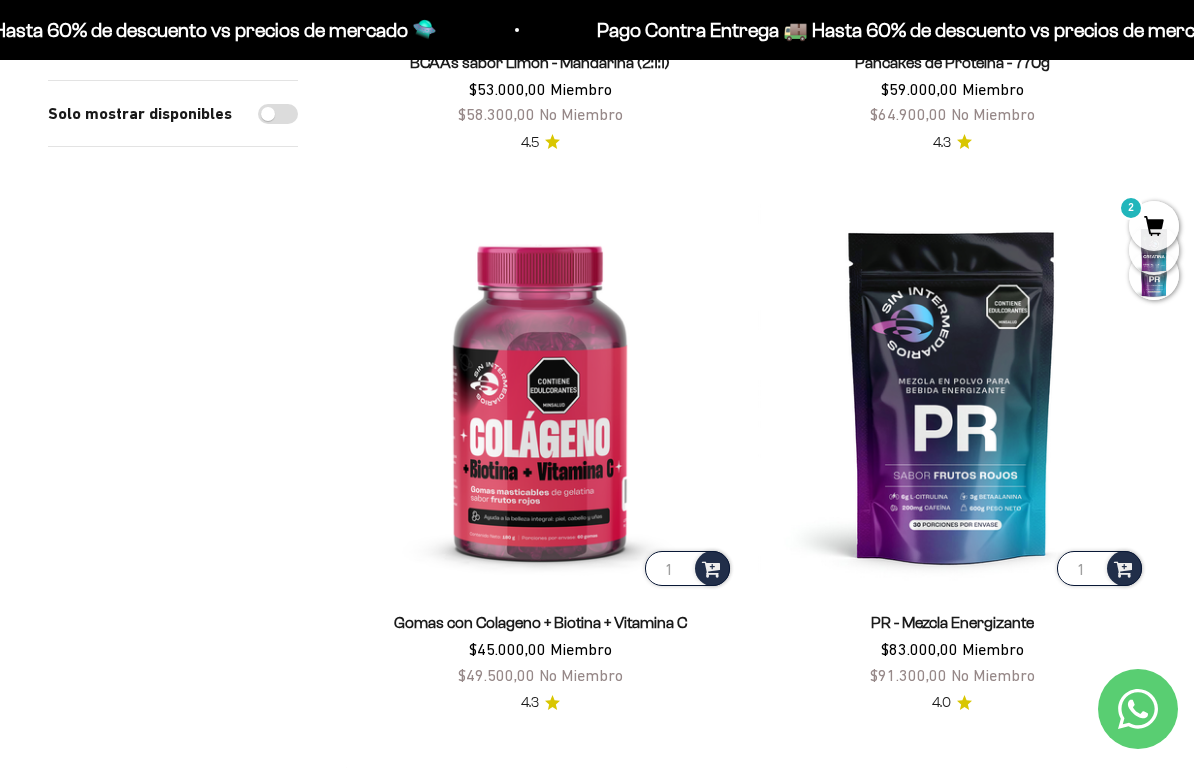 type on "2" 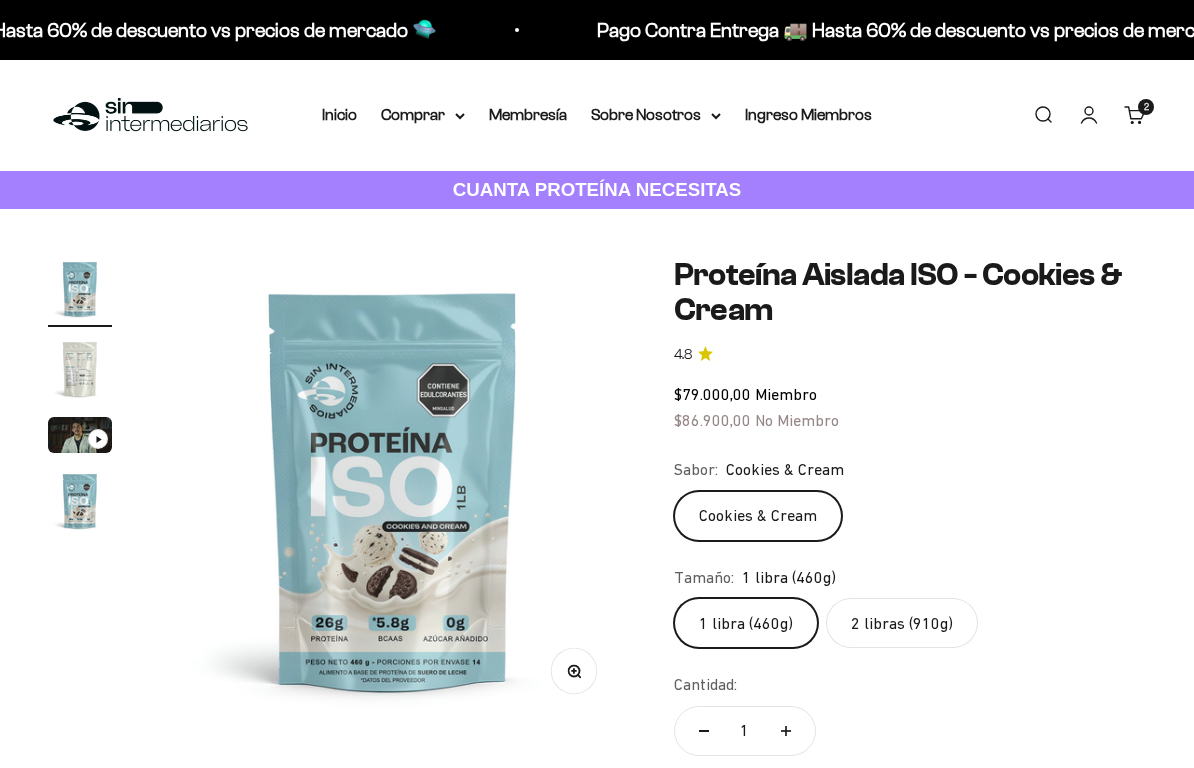 scroll, scrollTop: 146, scrollLeft: 0, axis: vertical 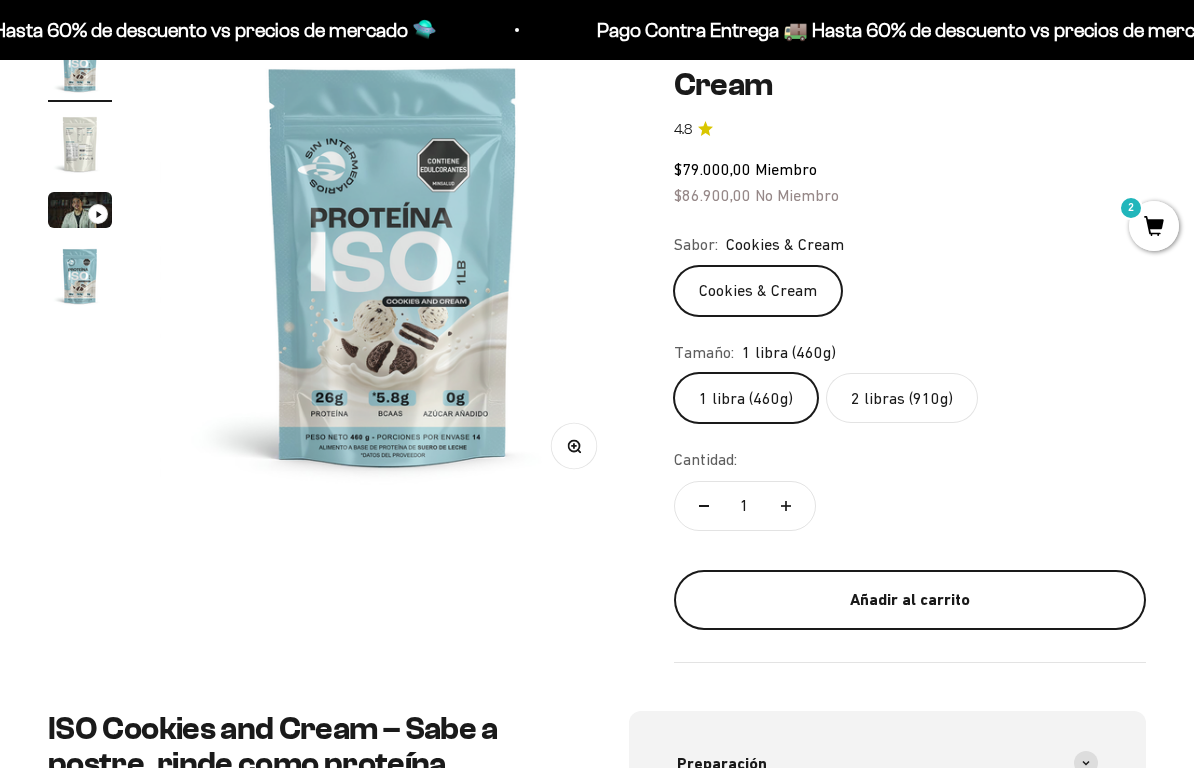 click on "Añadir al carrito" at bounding box center [910, 600] 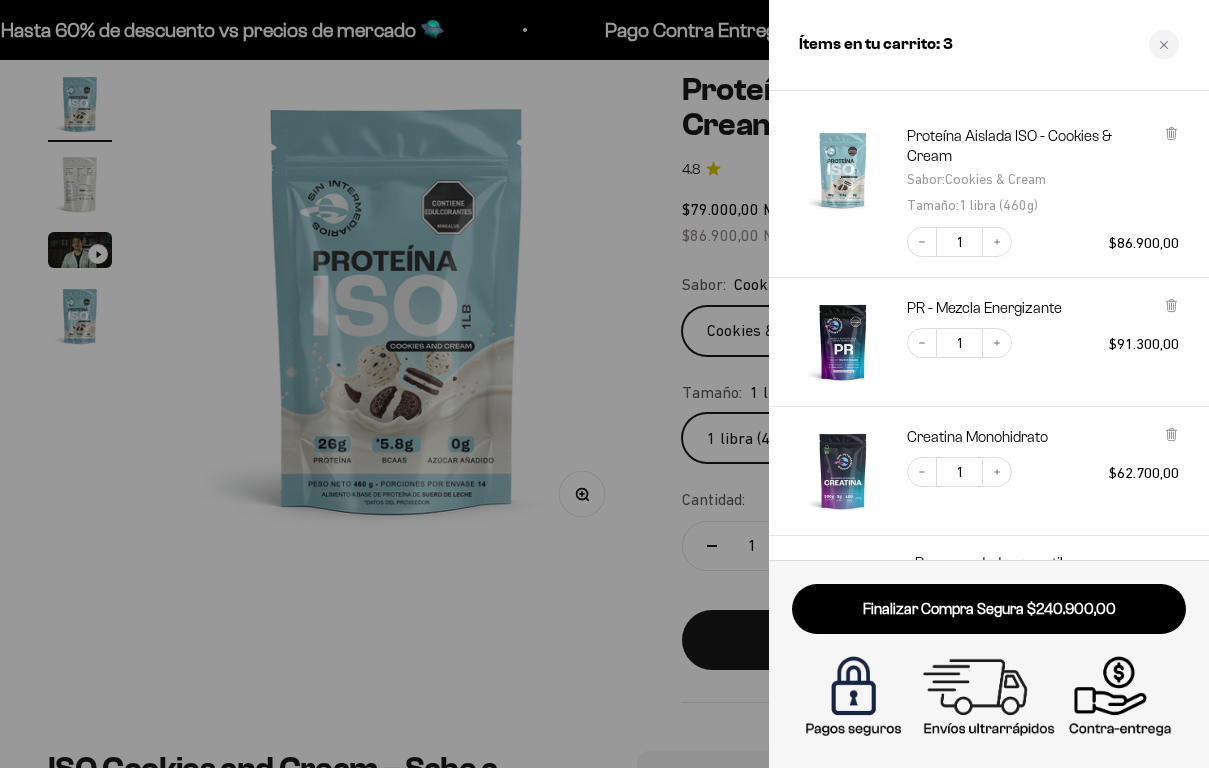 scroll, scrollTop: 0, scrollLeft: 0, axis: both 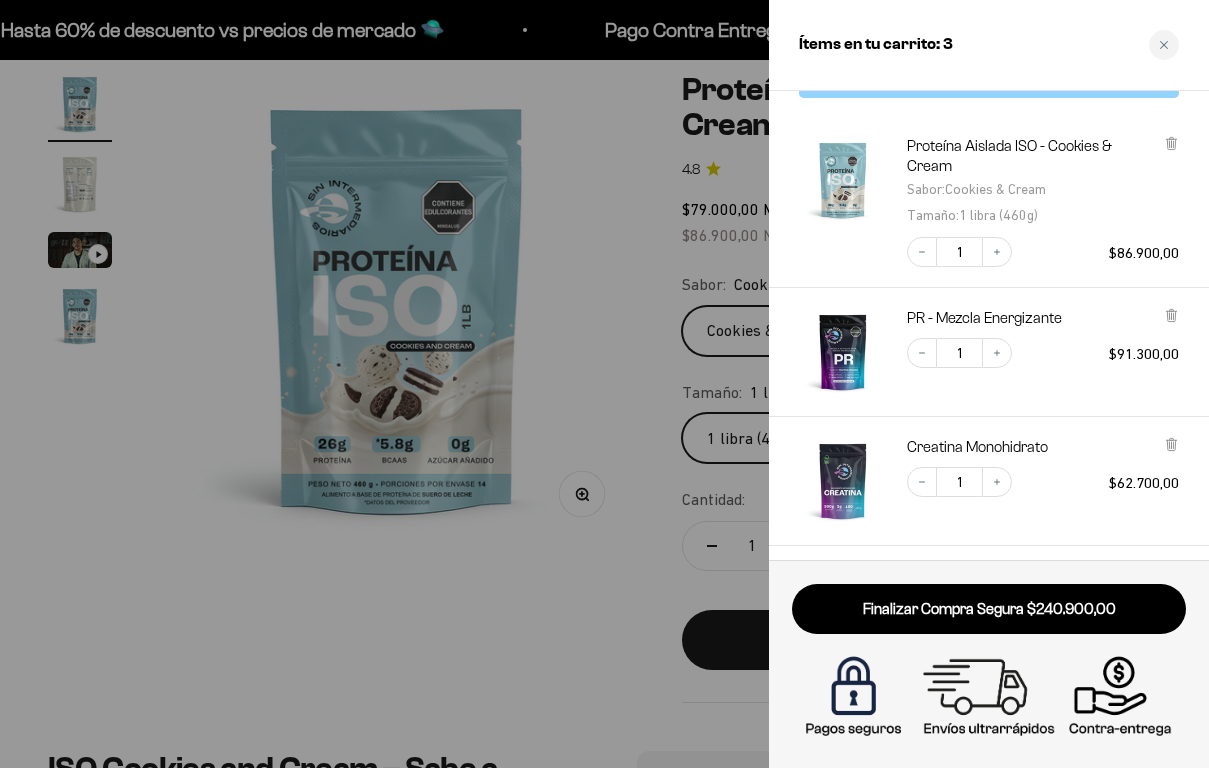 type 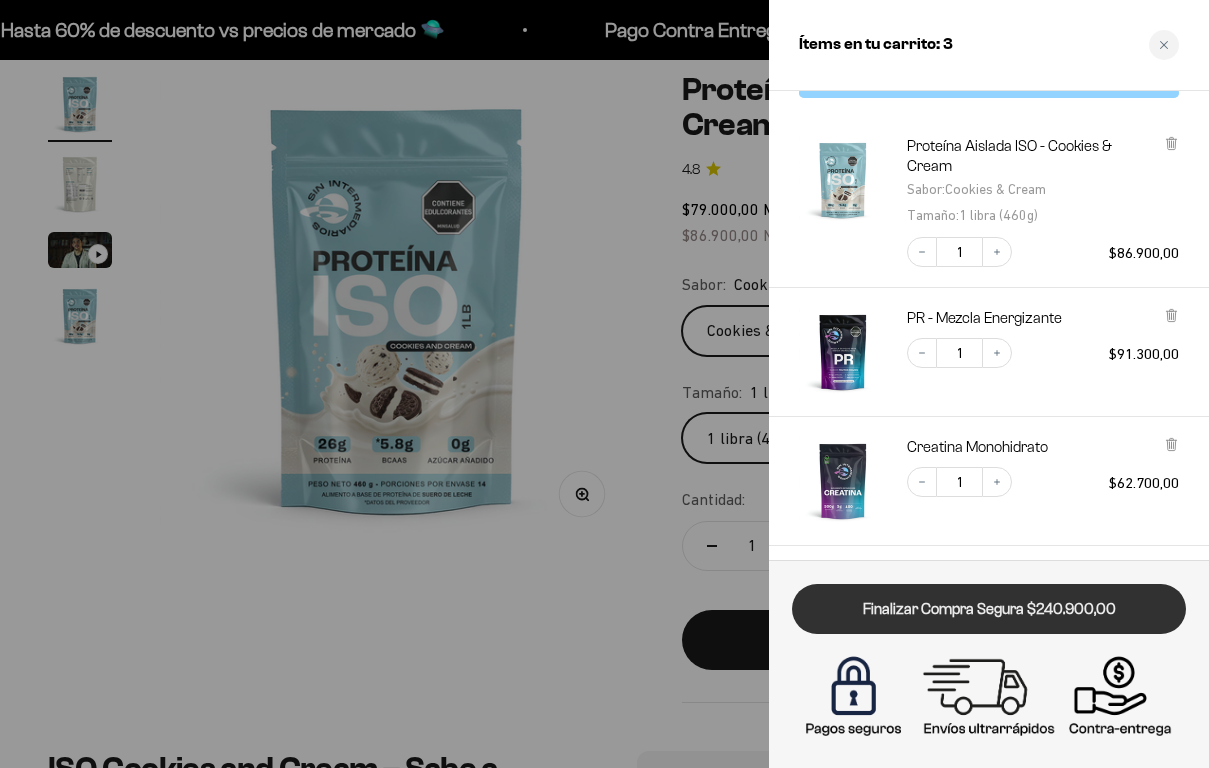 click on "Finalizar Compra Segura $240.900,00" at bounding box center (989, 609) 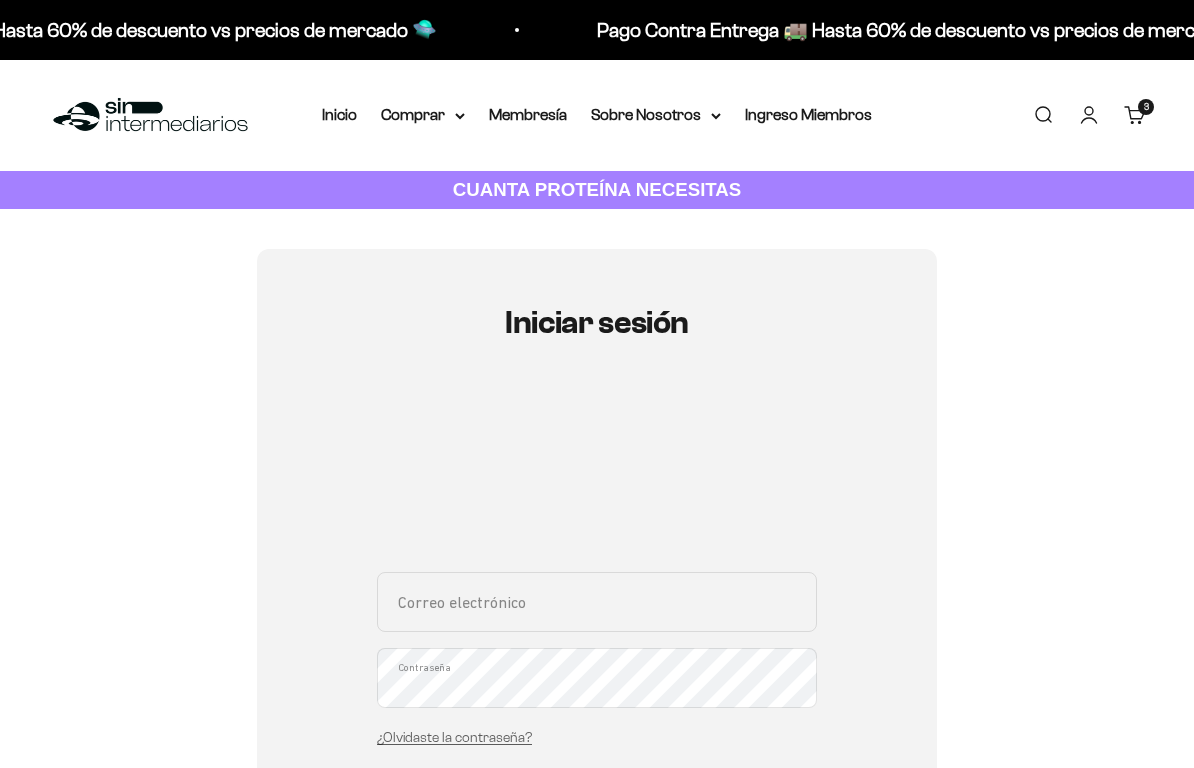 scroll, scrollTop: 178, scrollLeft: 0, axis: vertical 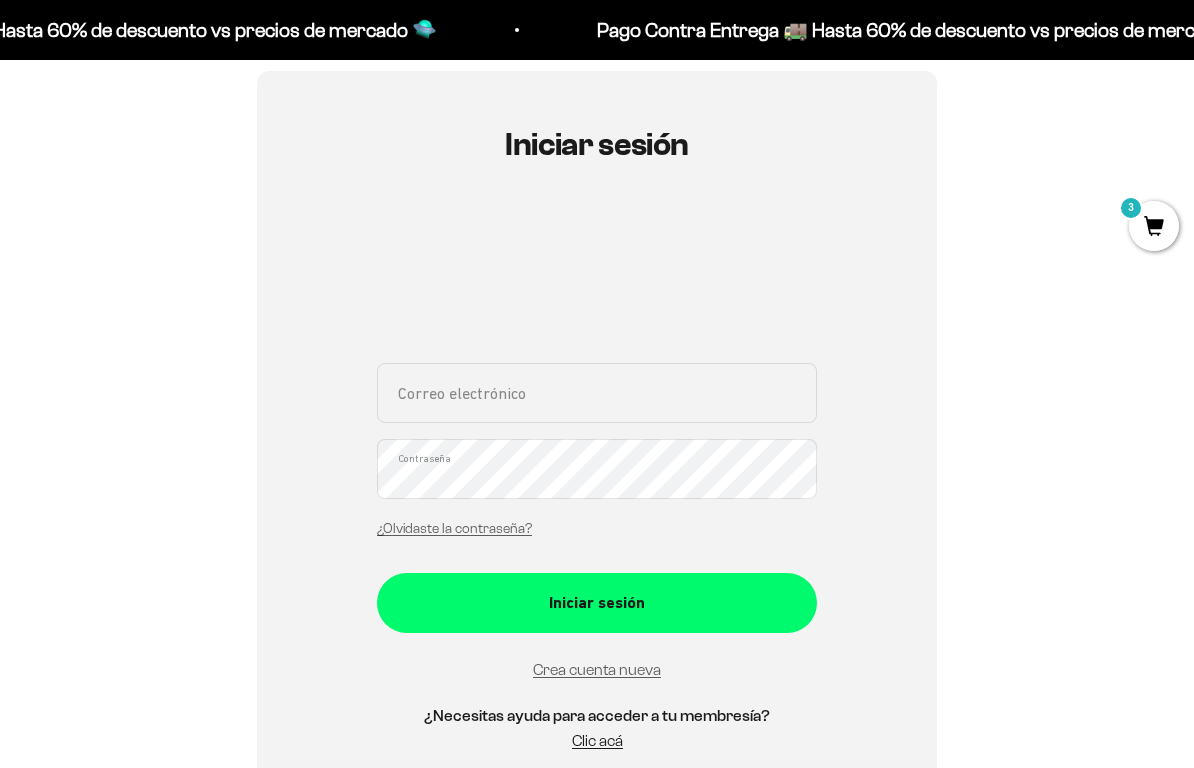 click on "Correo electrónico" at bounding box center (597, 393) 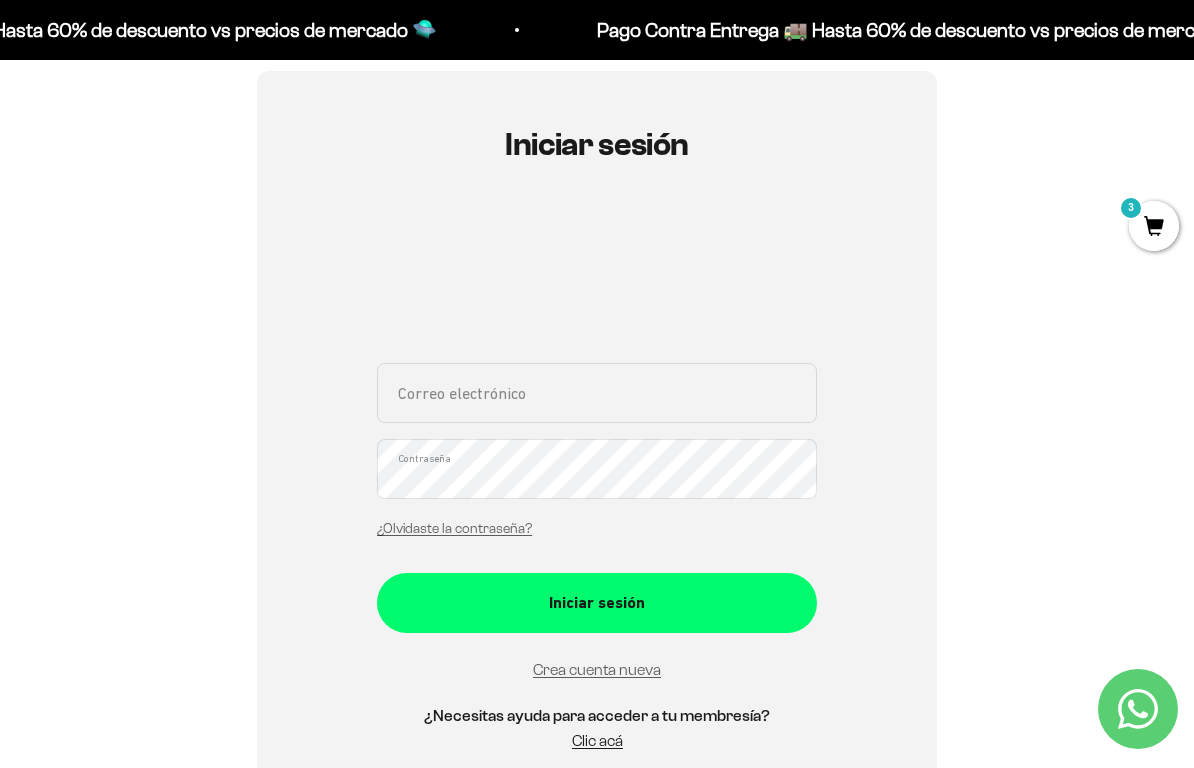 type on "isabelarodriguezp04@[EMAIL]" 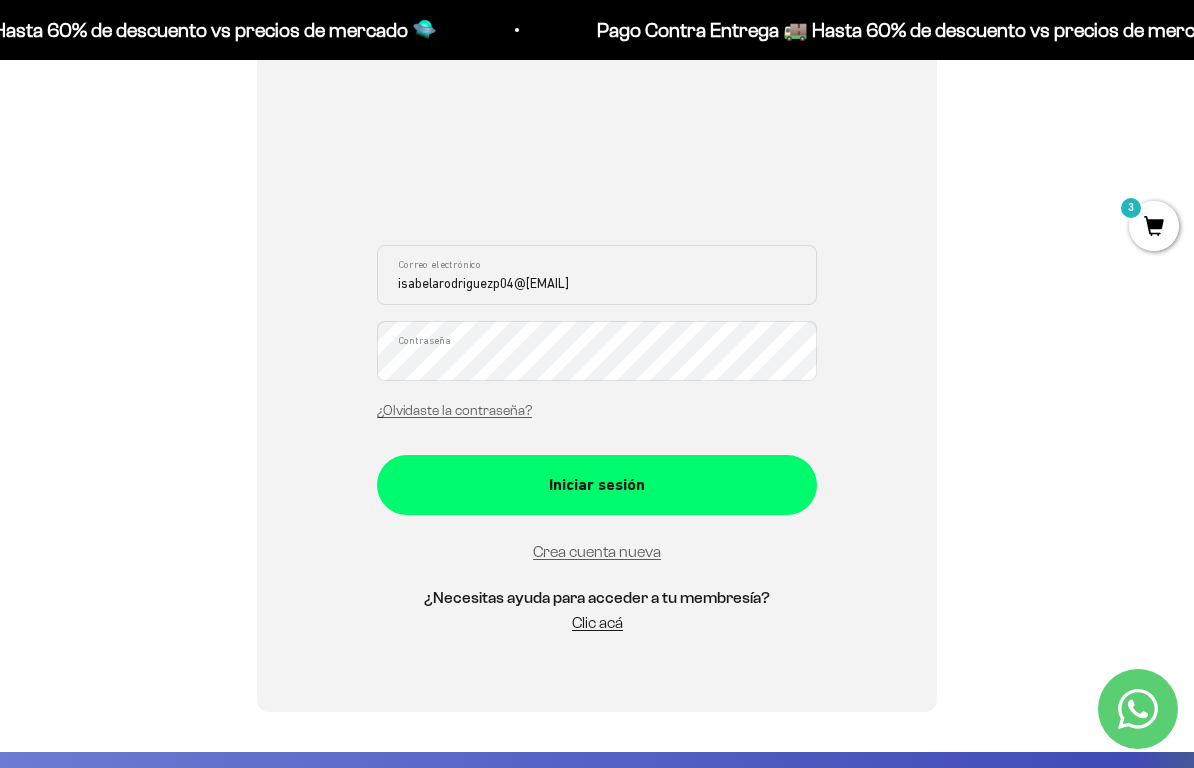 scroll, scrollTop: 335, scrollLeft: 0, axis: vertical 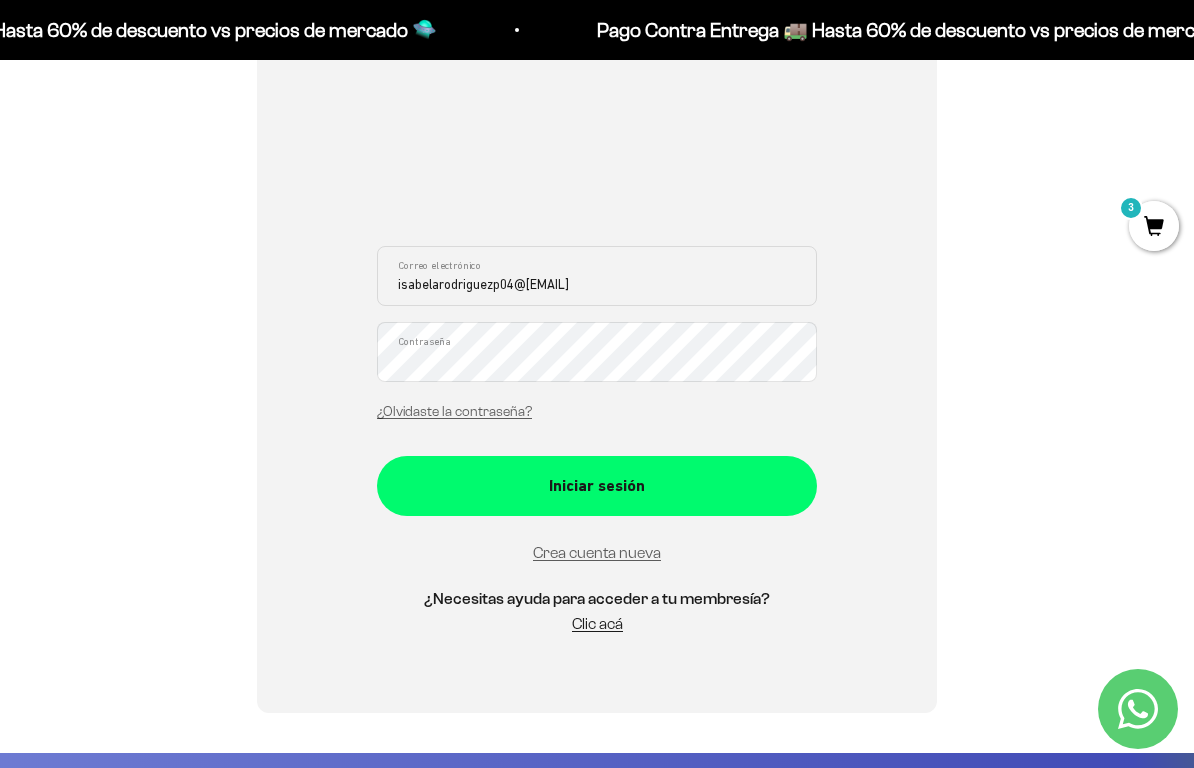 click on "Iniciar sesión" at bounding box center (597, 486) 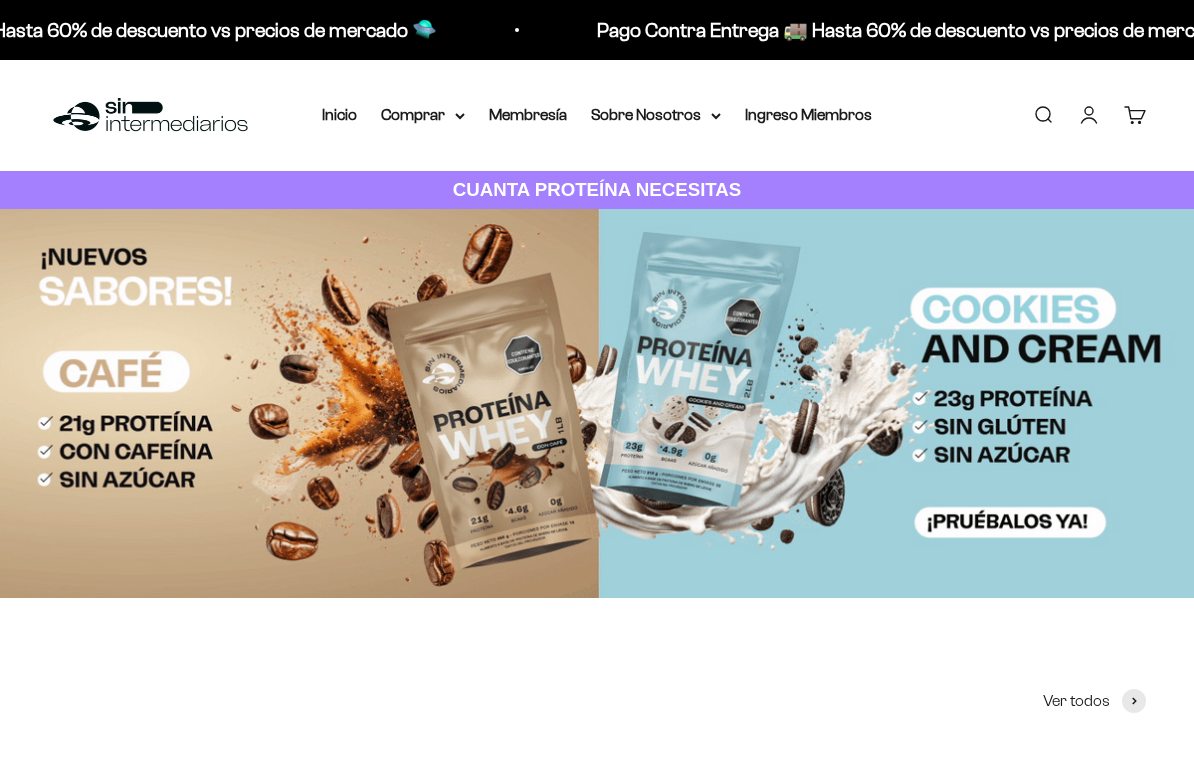scroll, scrollTop: 0, scrollLeft: 0, axis: both 